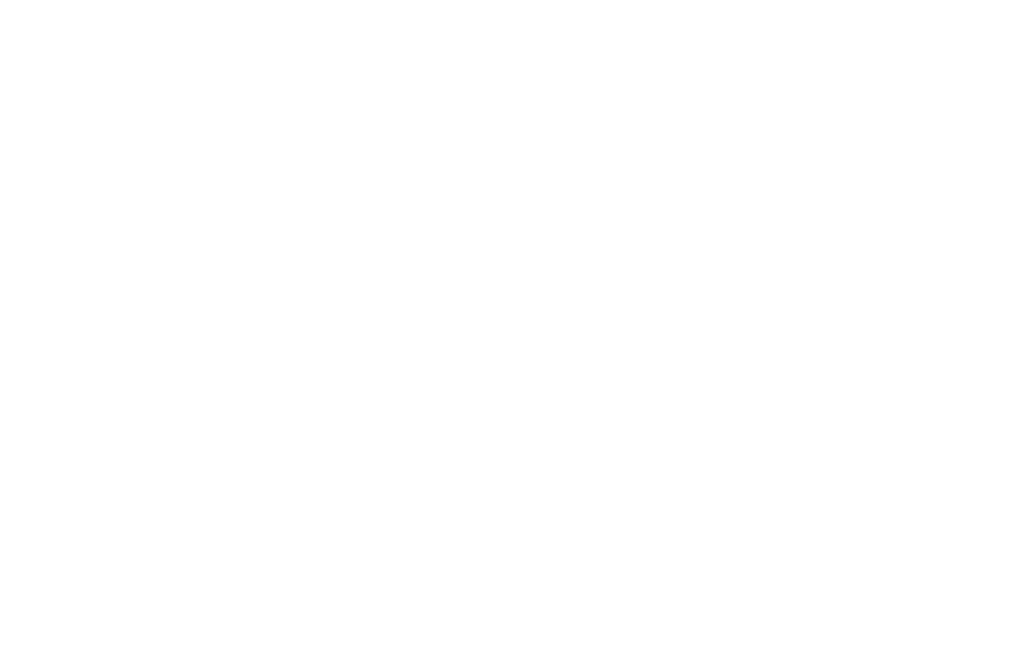 scroll, scrollTop: 0, scrollLeft: 0, axis: both 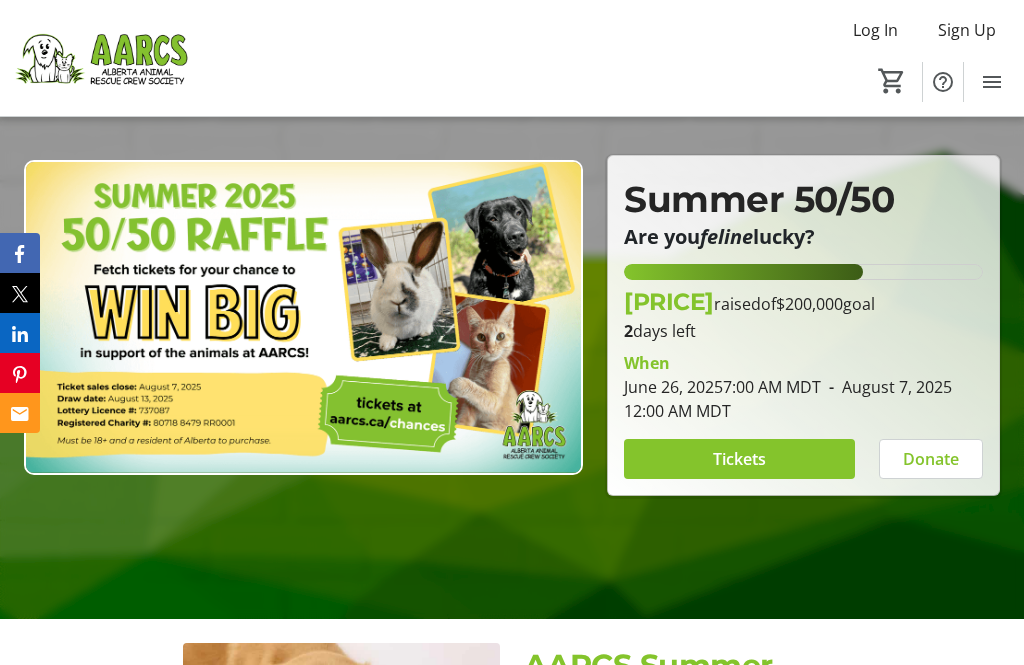 click at bounding box center [739, 459] 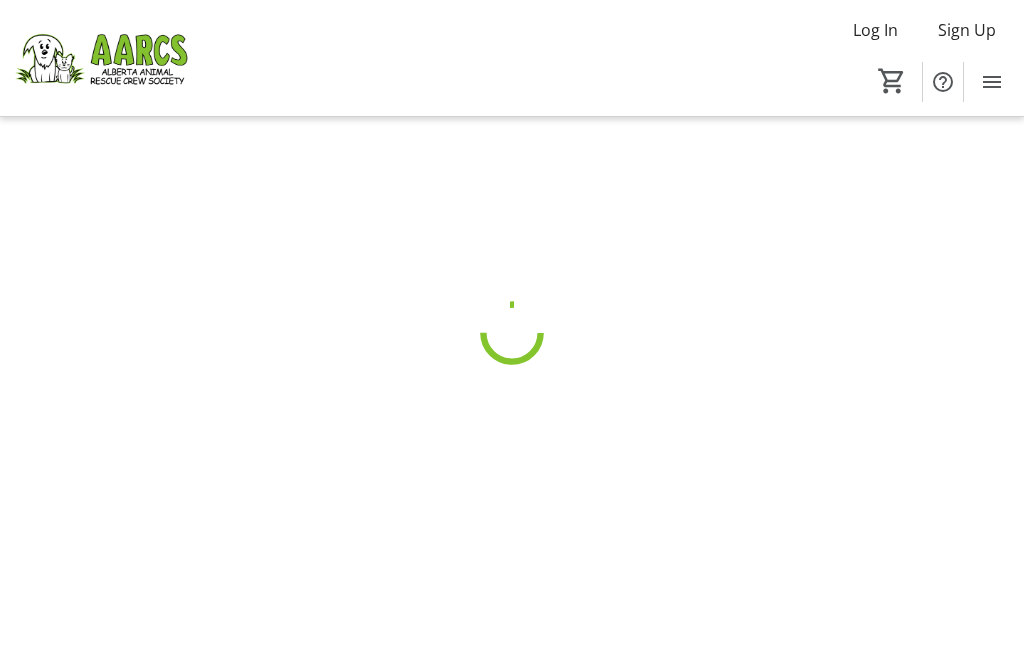 scroll, scrollTop: 0, scrollLeft: 0, axis: both 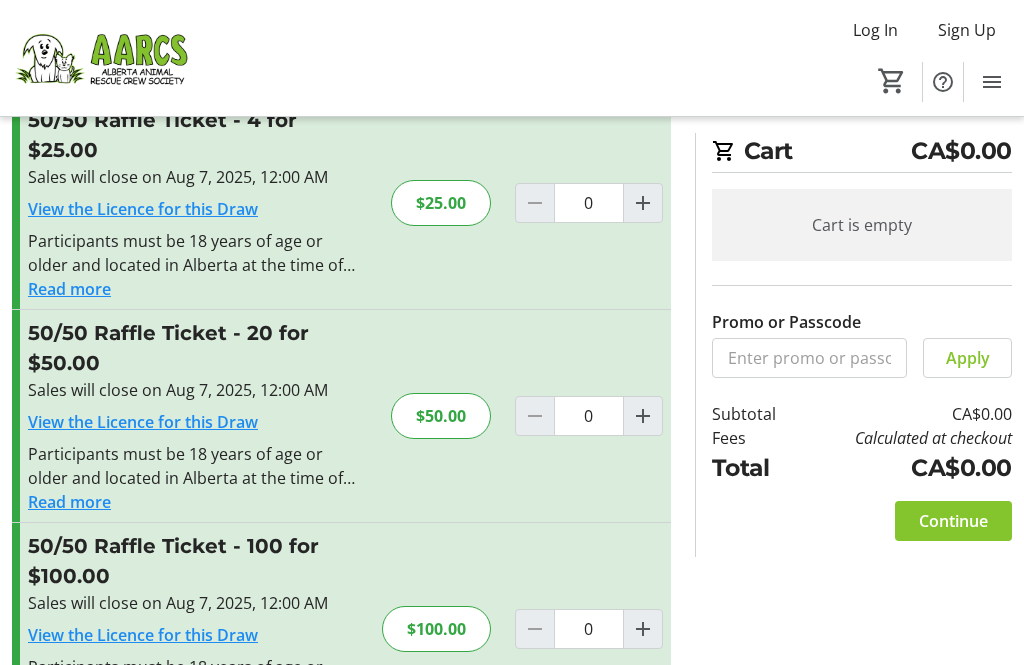 click 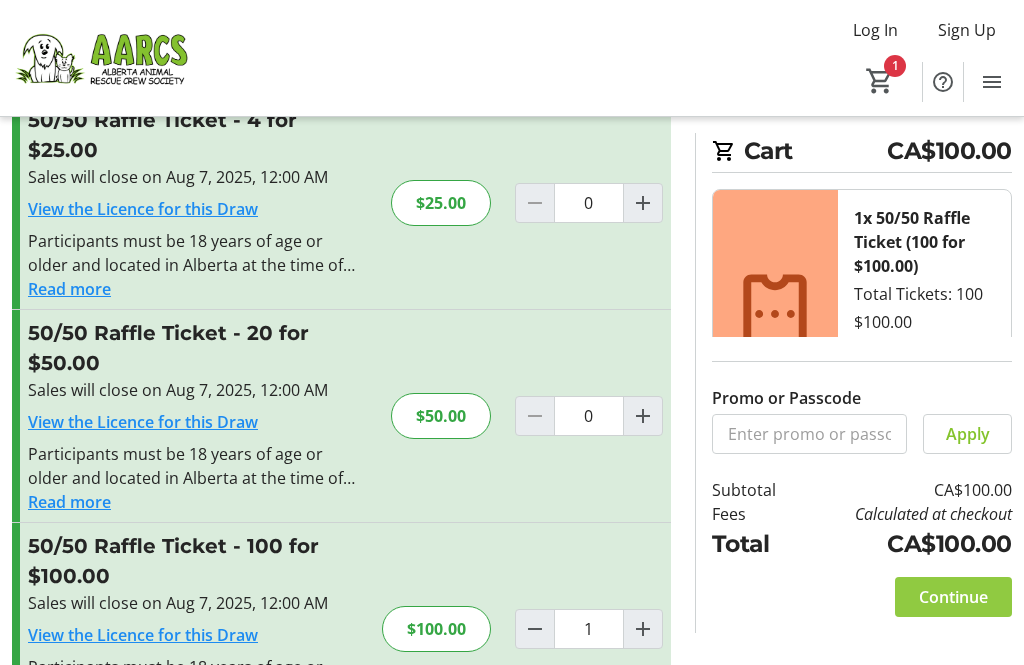 click on "Continue" 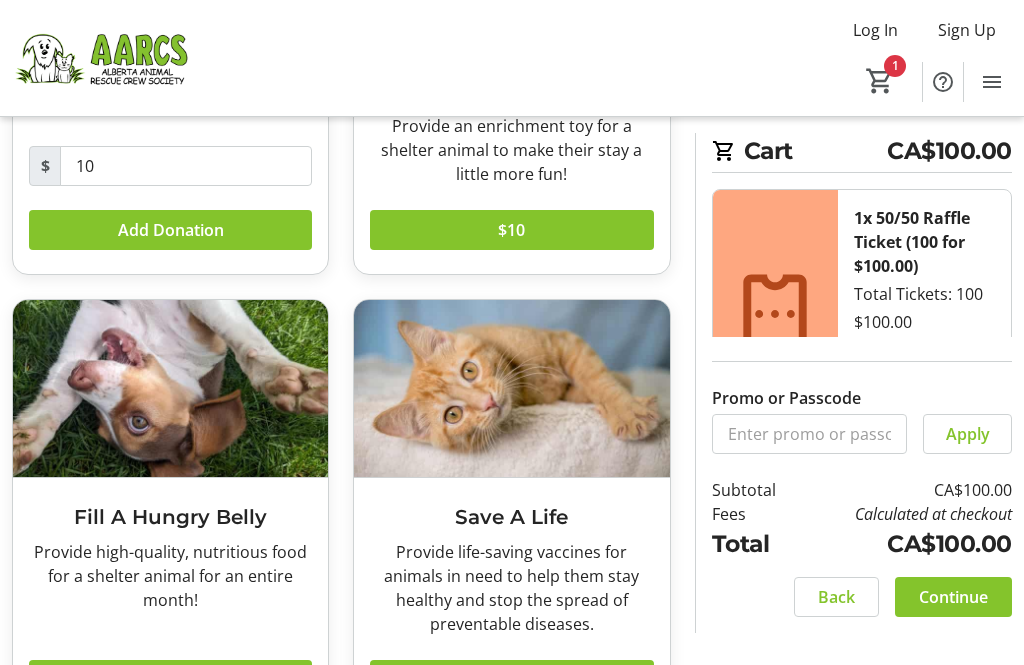 scroll, scrollTop: 372, scrollLeft: 0, axis: vertical 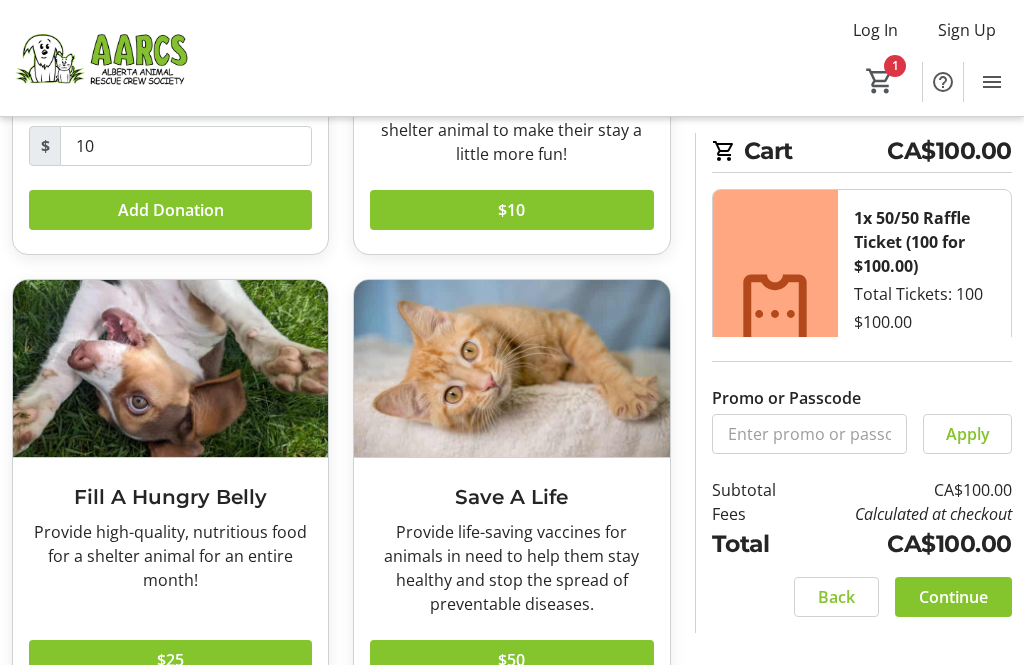 click 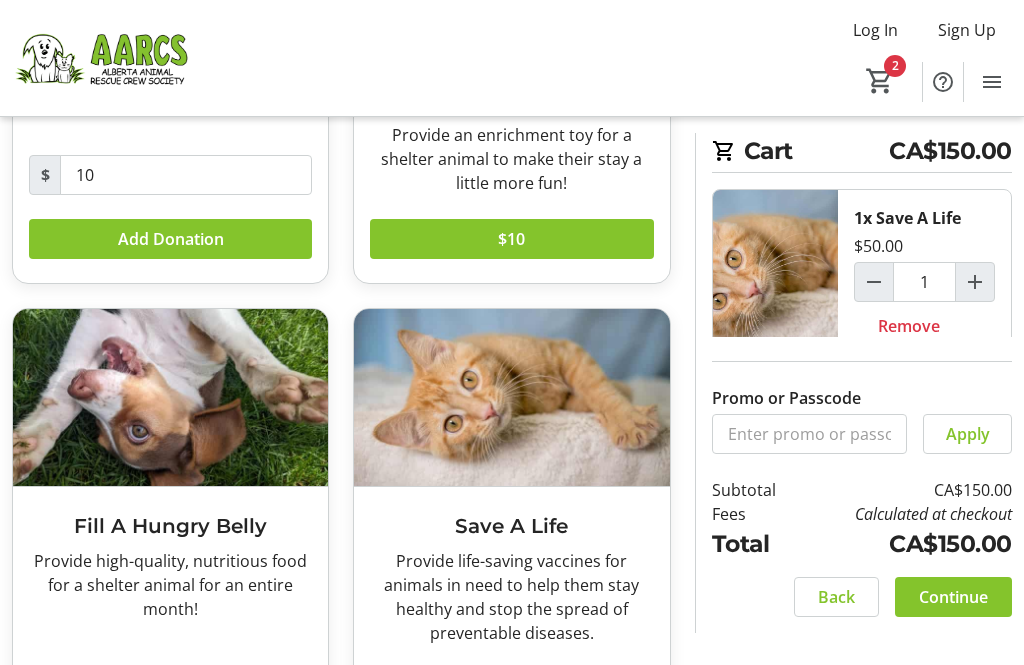 scroll, scrollTop: 372, scrollLeft: 0, axis: vertical 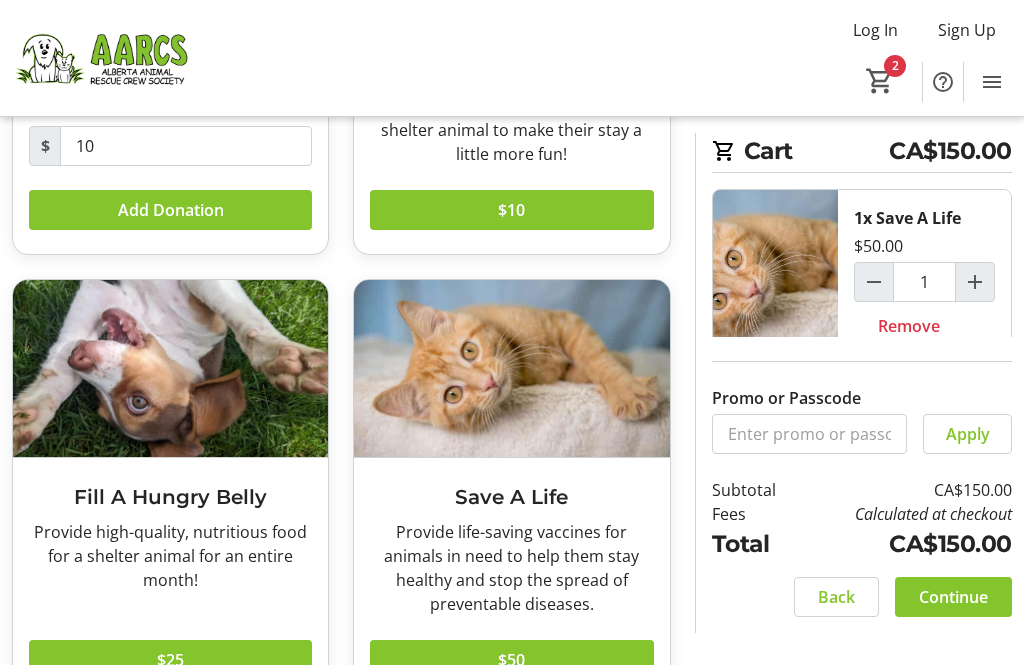 click 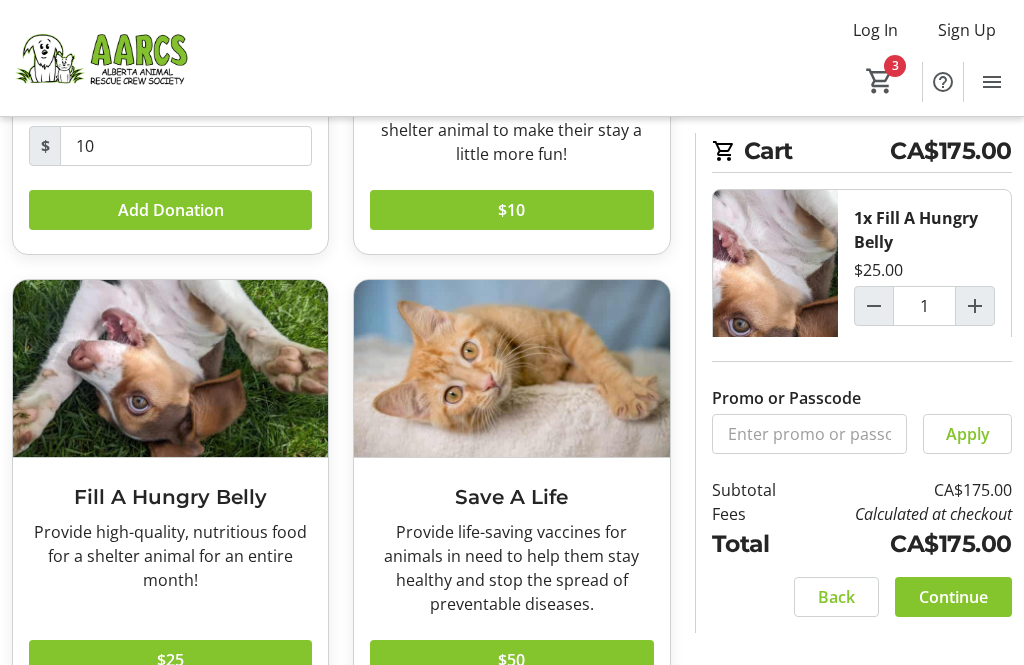 click 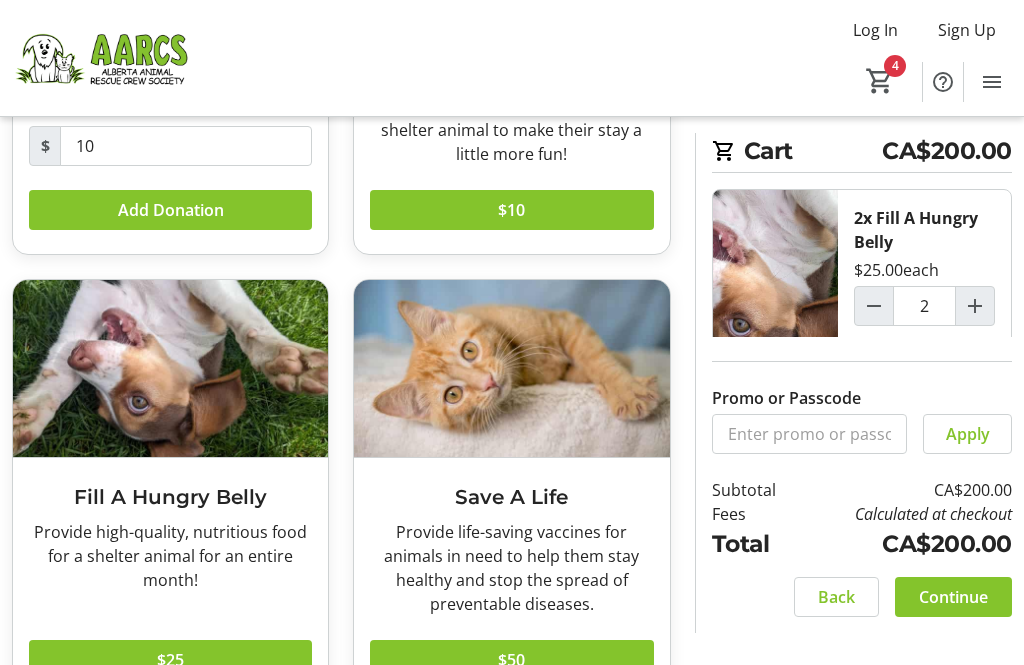 click 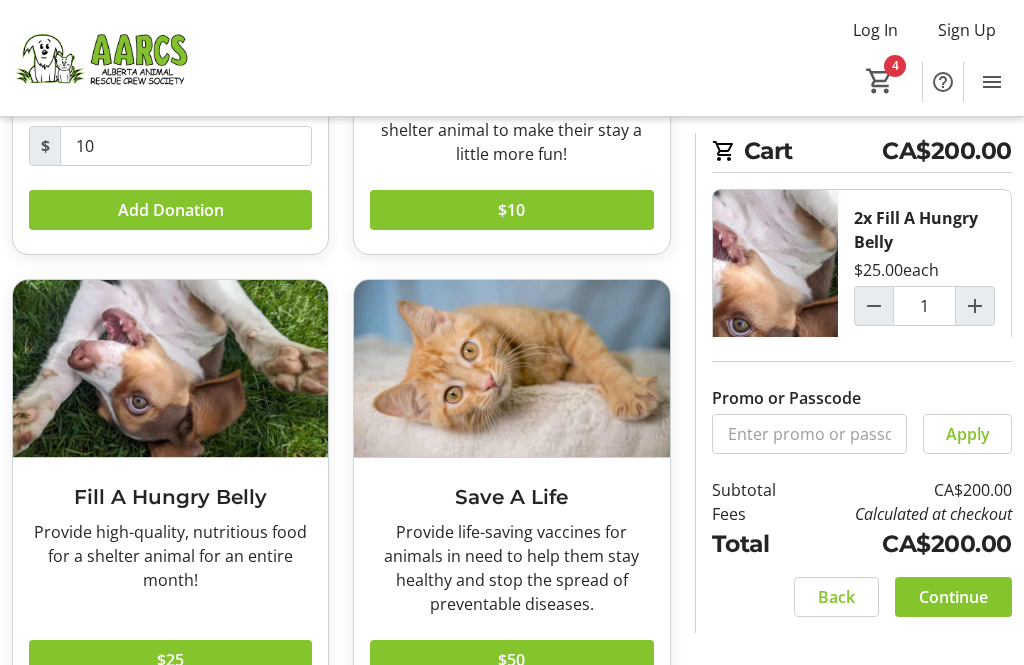 click 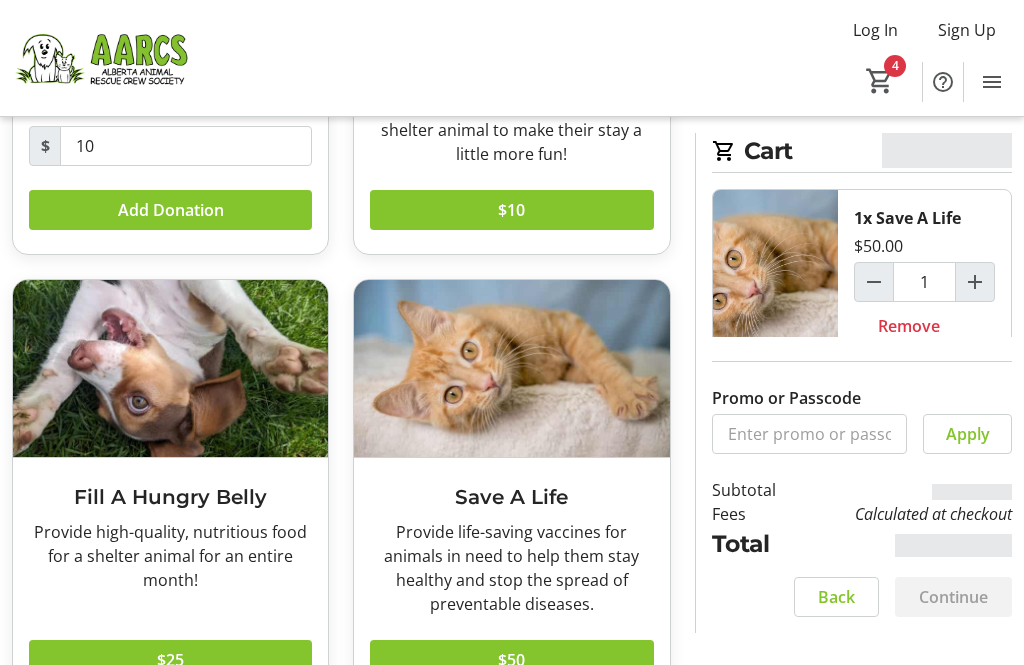 click 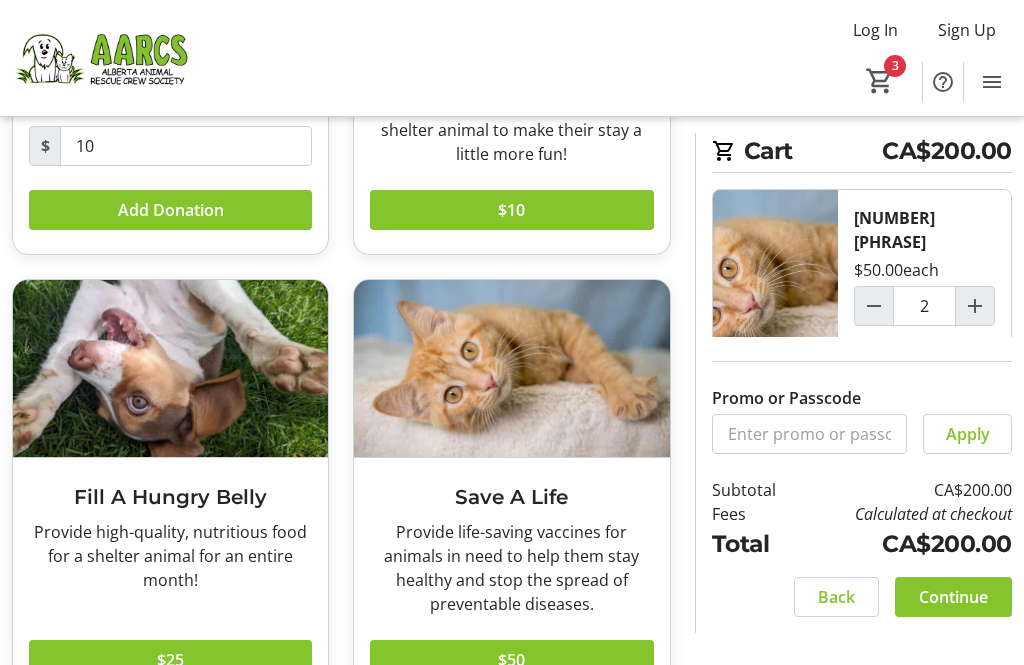 click 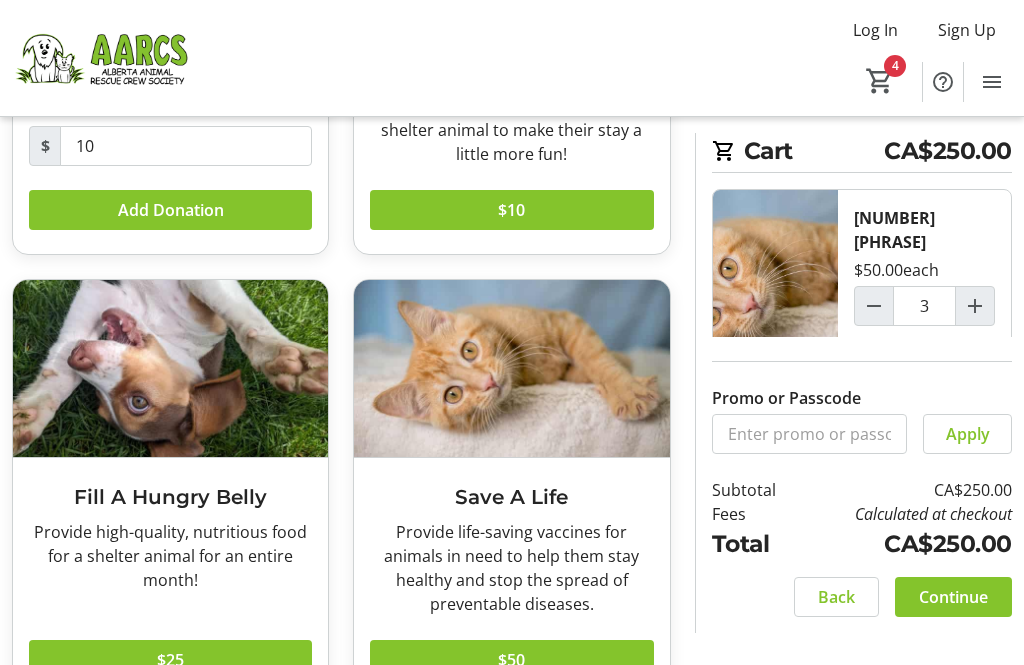 click 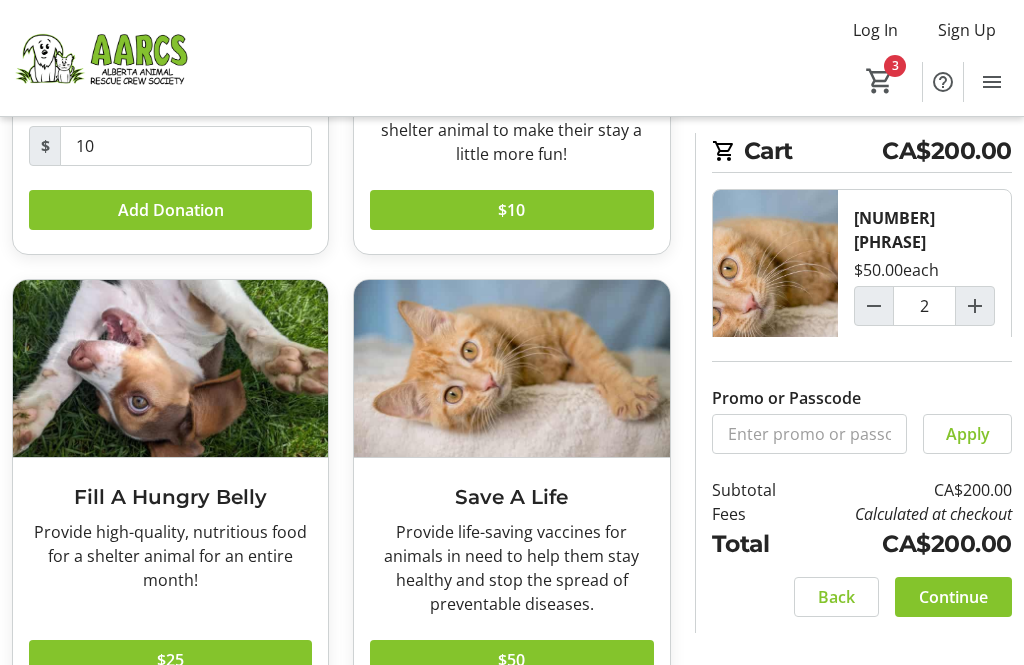 click on "Continue" 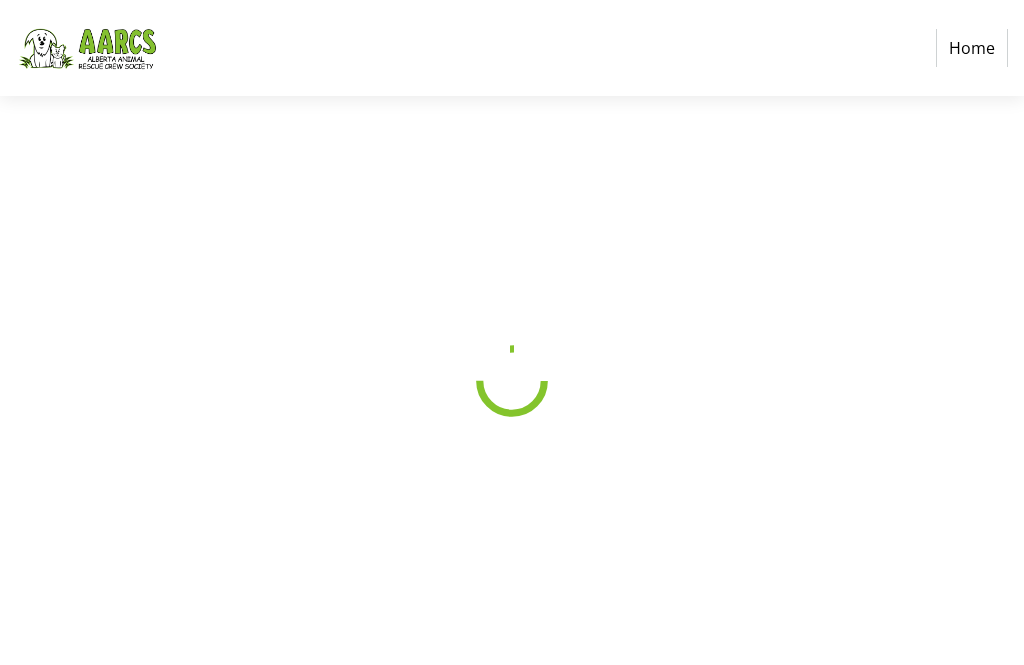 scroll, scrollTop: 0, scrollLeft: 0, axis: both 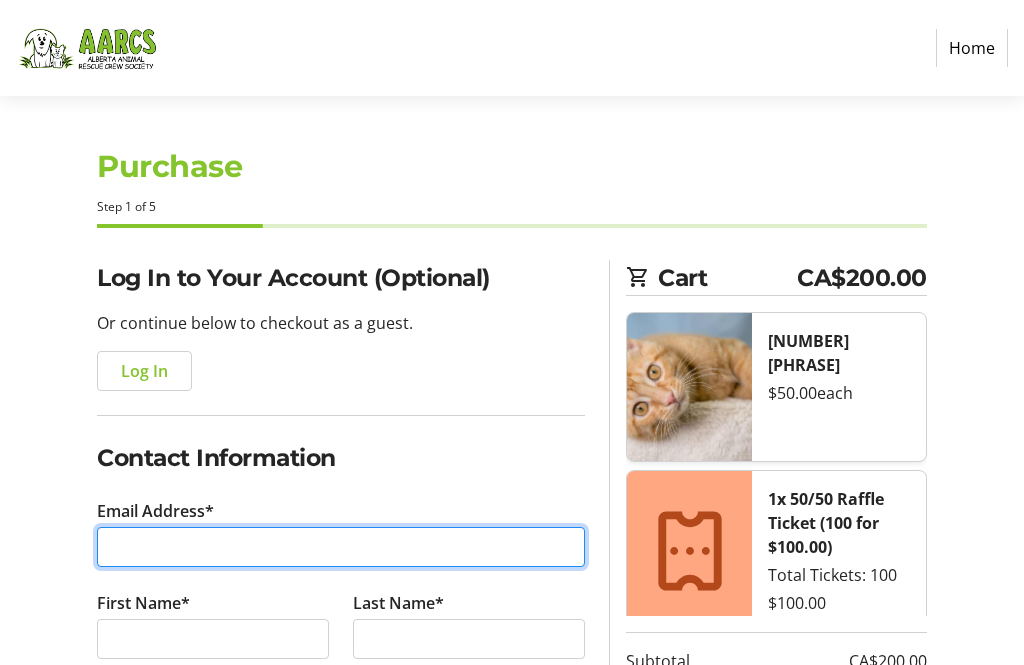 click on "Email Address*" at bounding box center (341, 547) 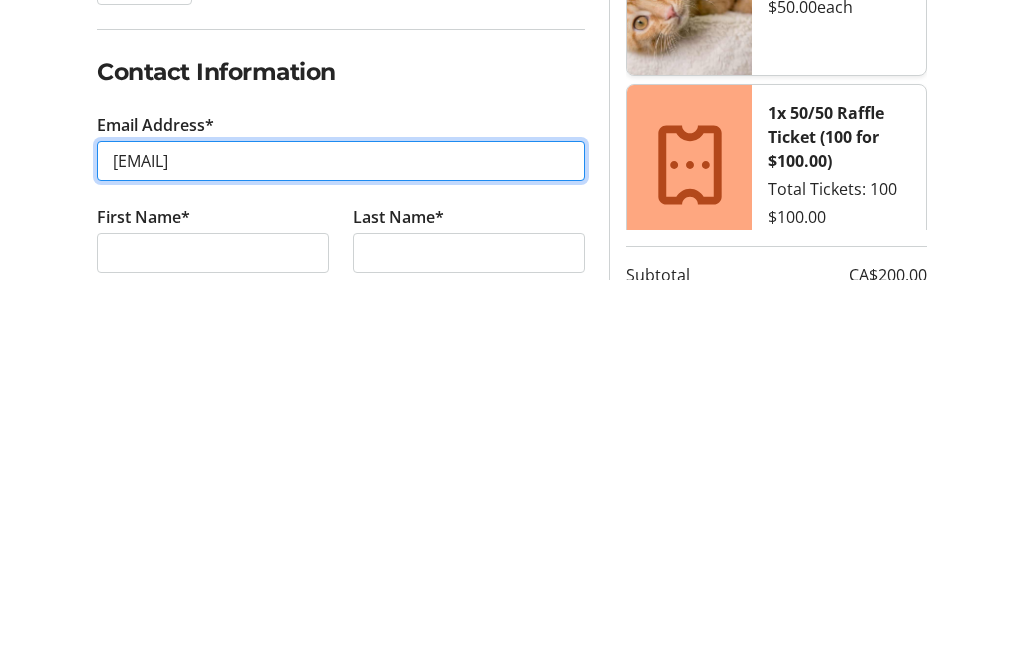 type on "[EMAIL]" 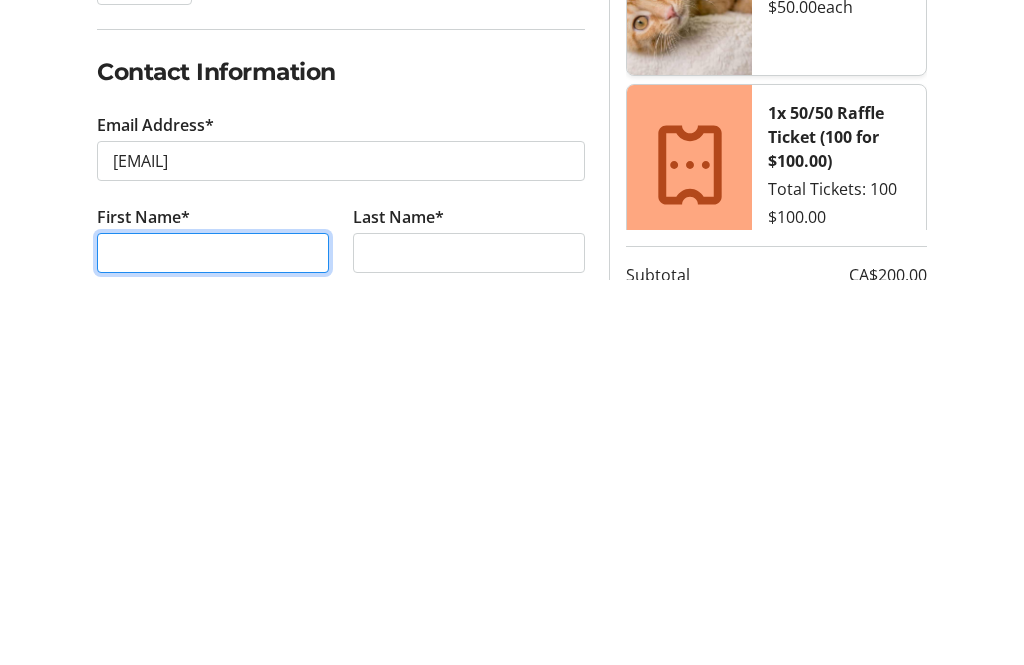 click on "First Name*" at bounding box center (213, 639) 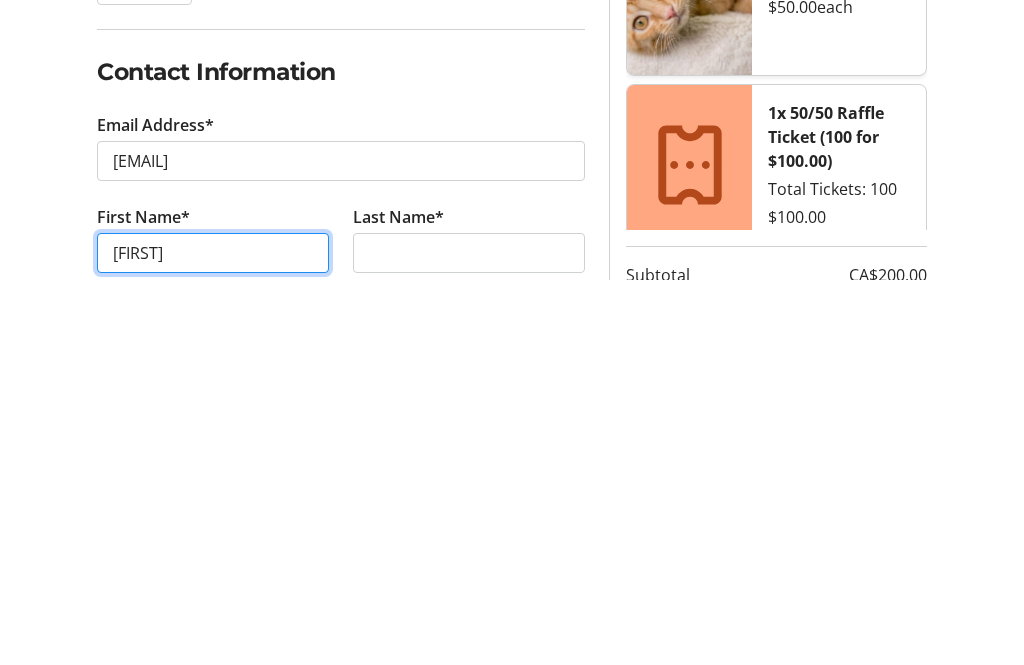 type on "[FIRST]" 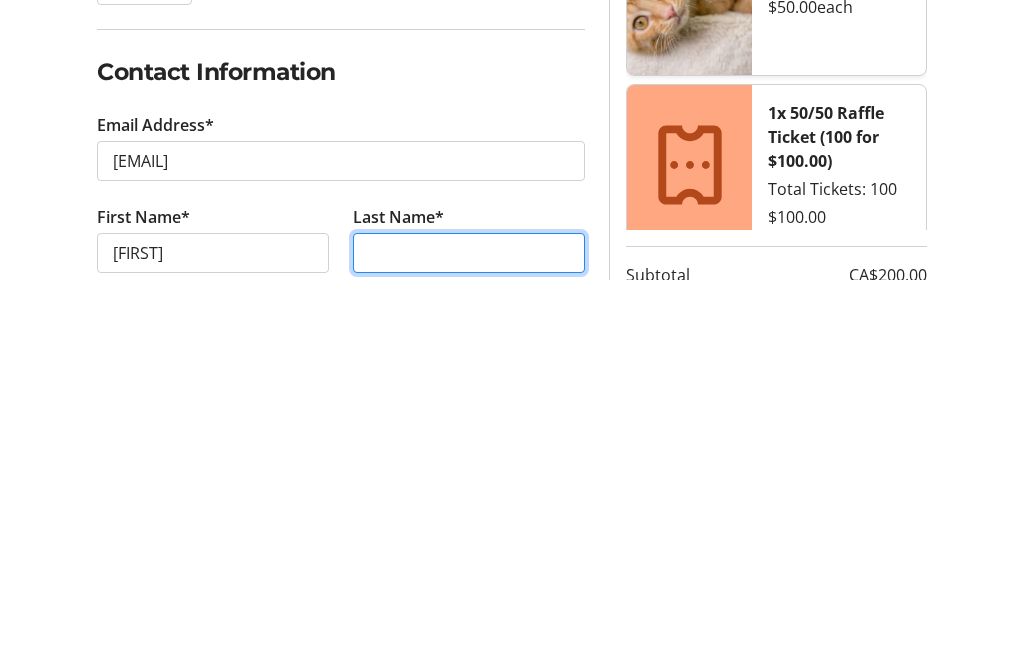 click on "Last Name*" at bounding box center [469, 639] 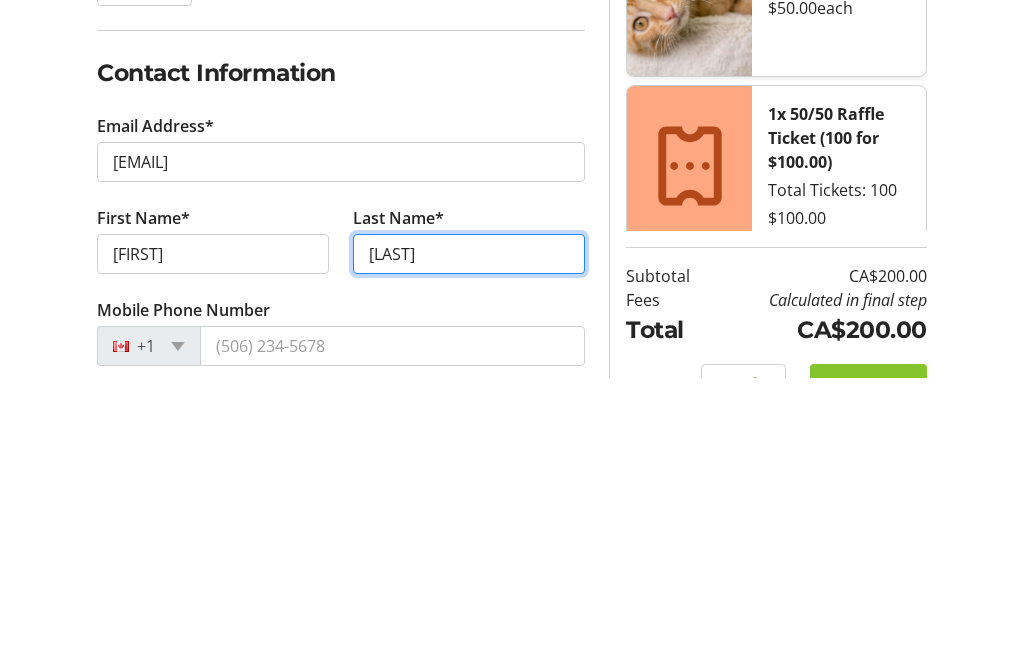 scroll, scrollTop: 99, scrollLeft: 0, axis: vertical 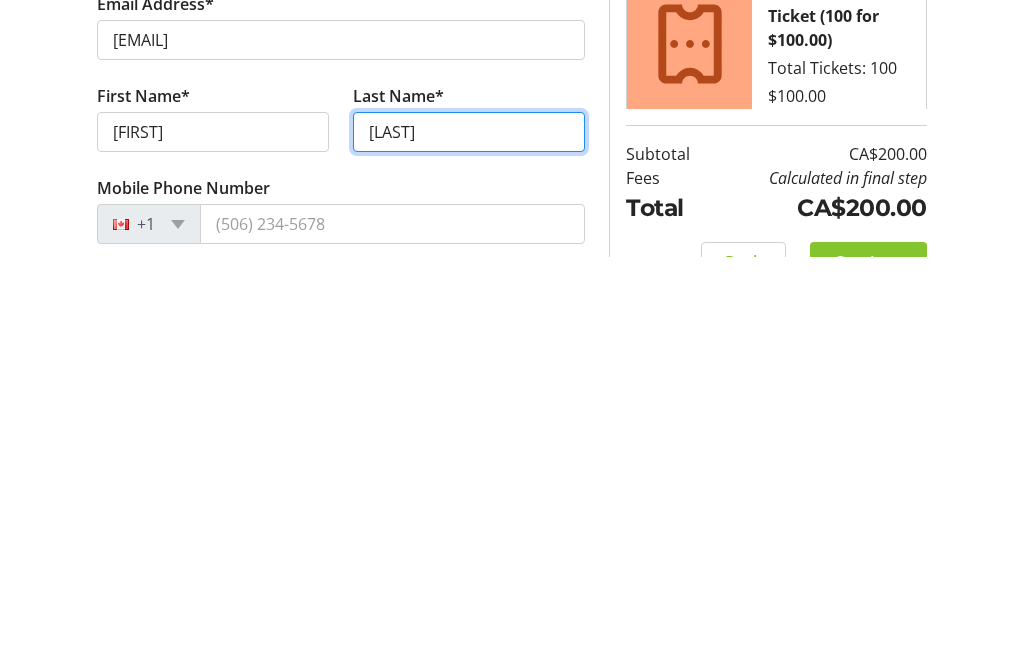 type on "[LAST]" 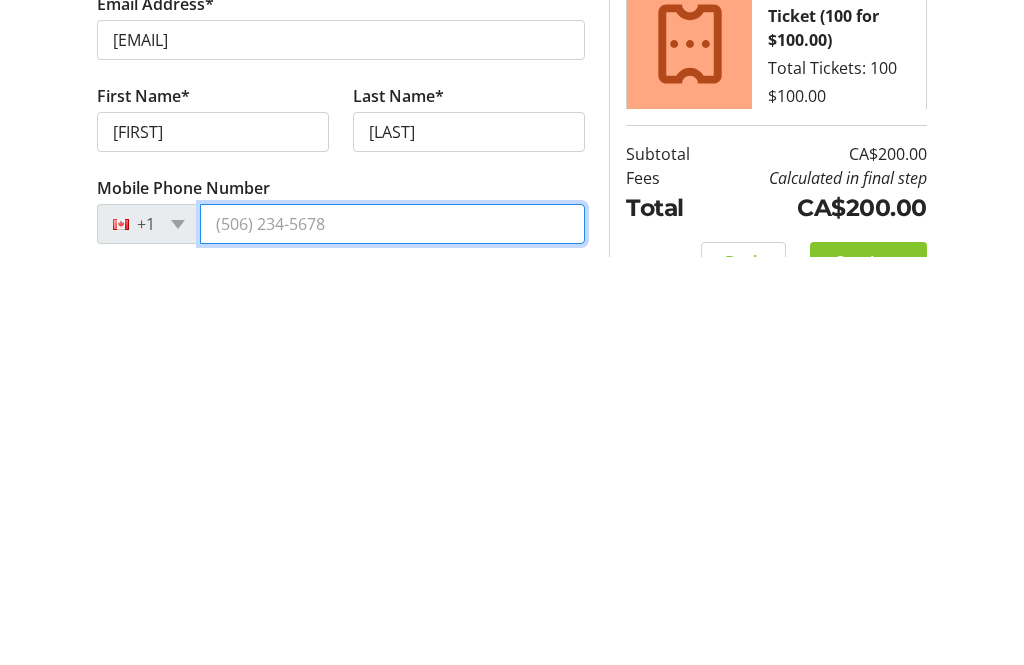 click on "Mobile Phone Number" at bounding box center [392, 632] 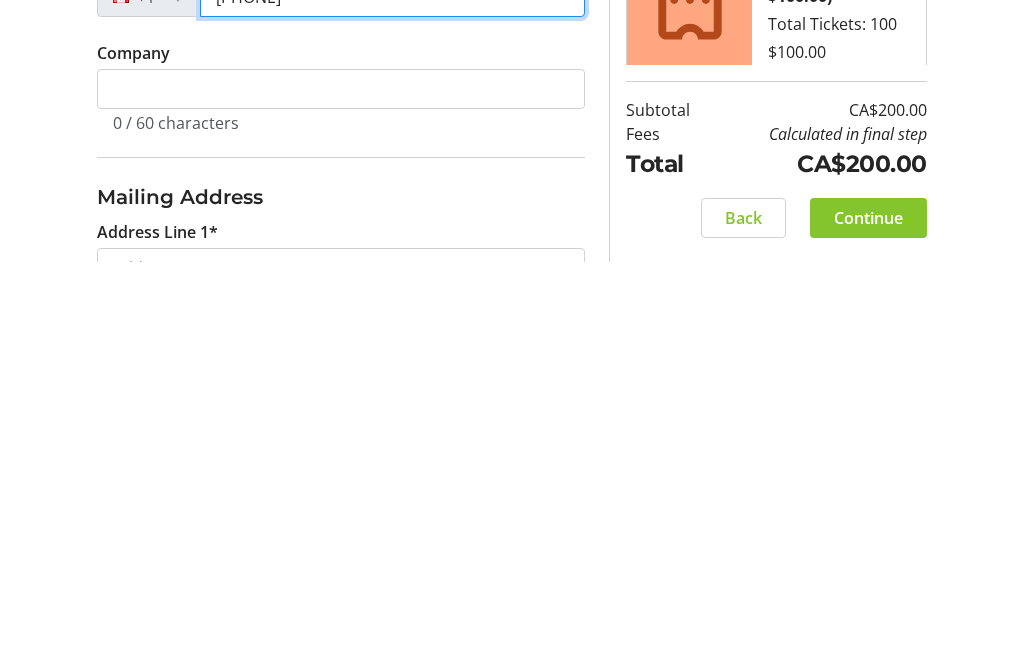 type on "[PHONE]" 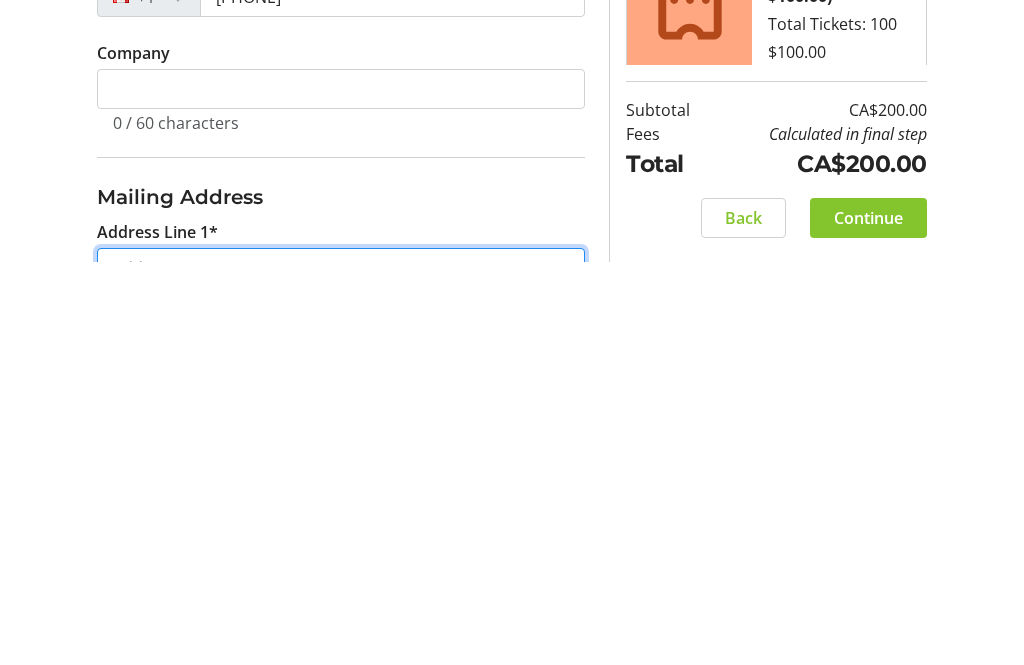 click on "Address Line 1*" at bounding box center (341, 672) 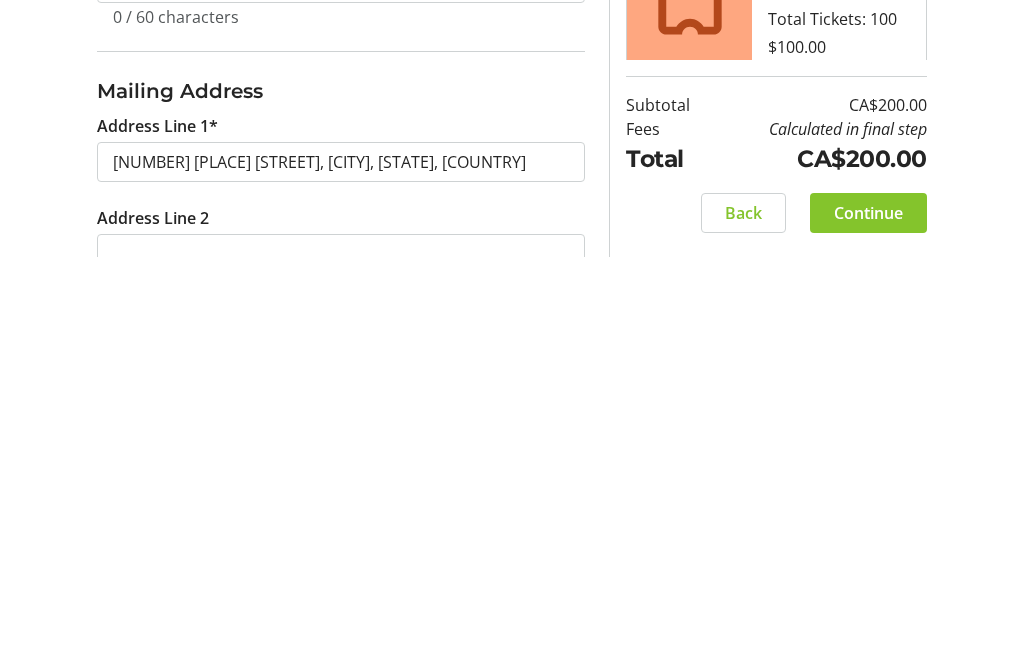 scroll, scrollTop: 841, scrollLeft: 0, axis: vertical 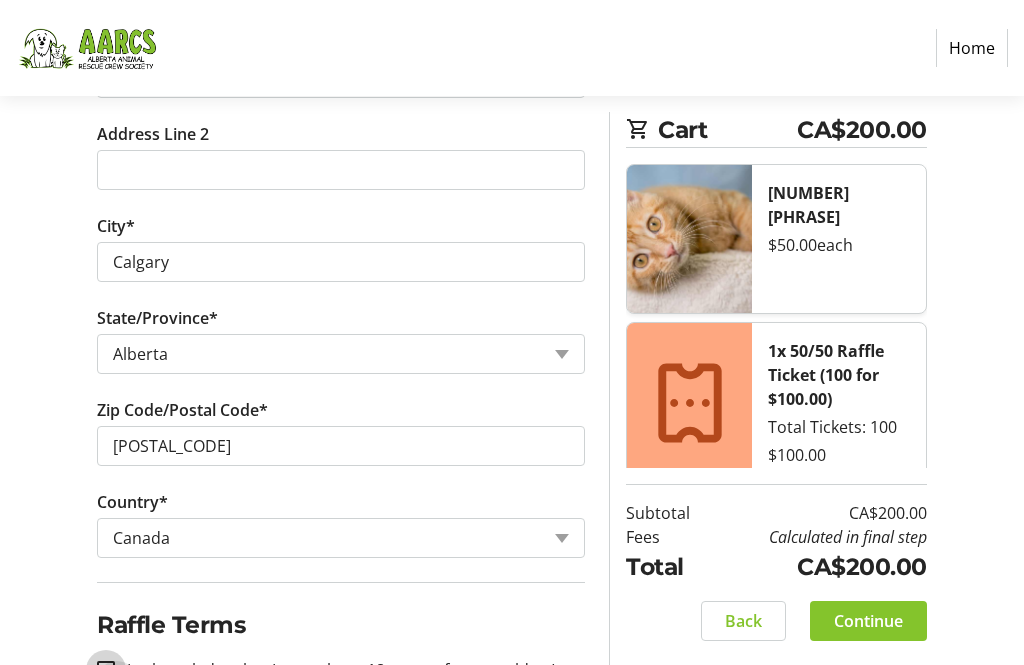 click on "I acknowledge that I am at least 18 years of age or older.*" at bounding box center [106, 670] 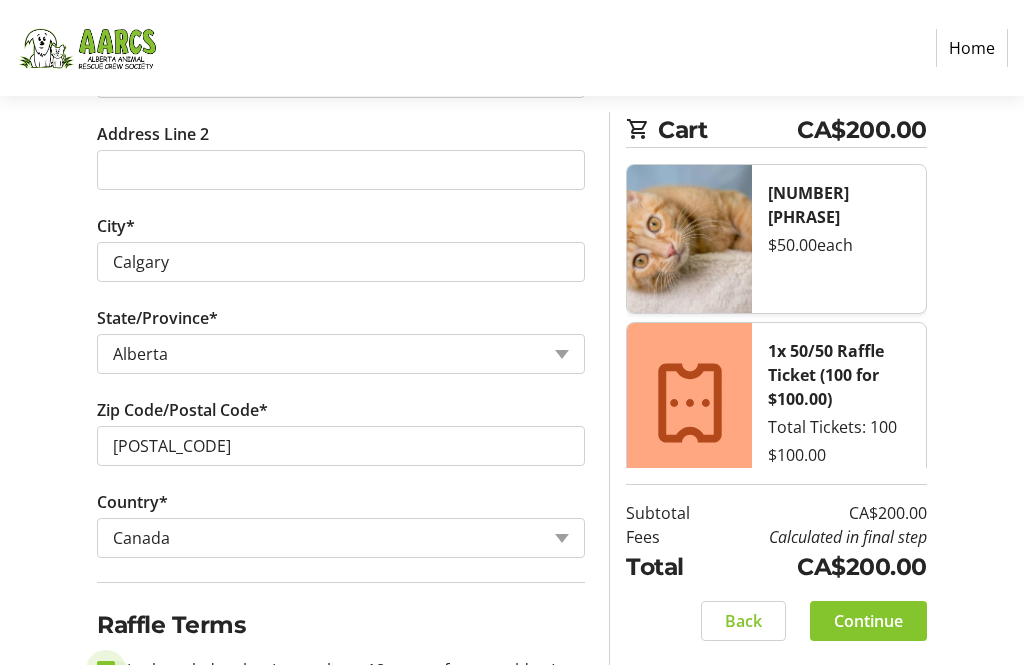 checkbox on "true" 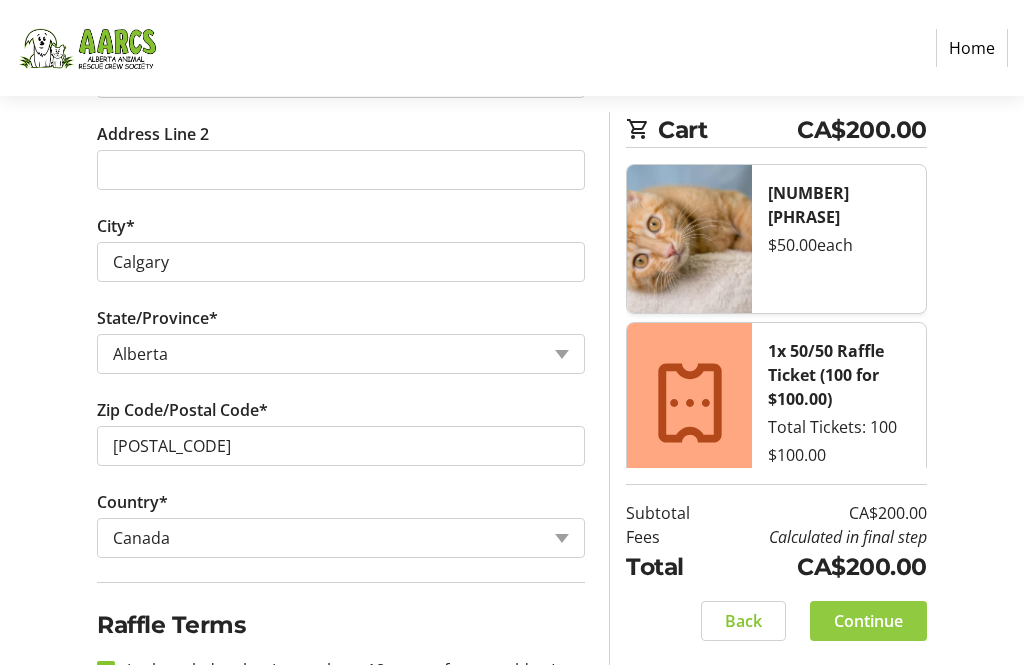 click 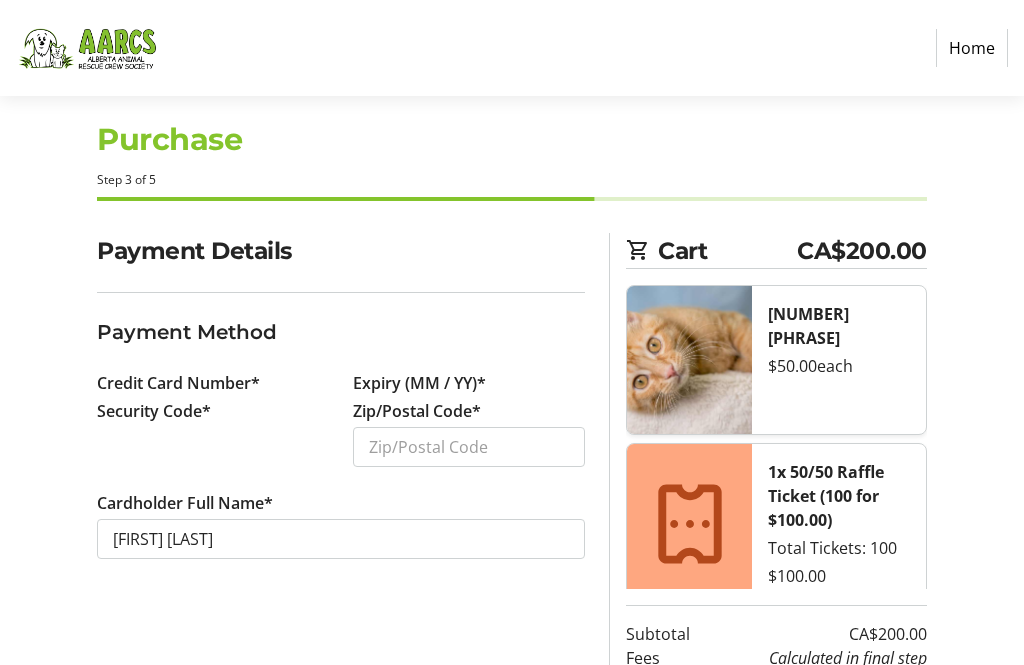 scroll, scrollTop: 0, scrollLeft: 0, axis: both 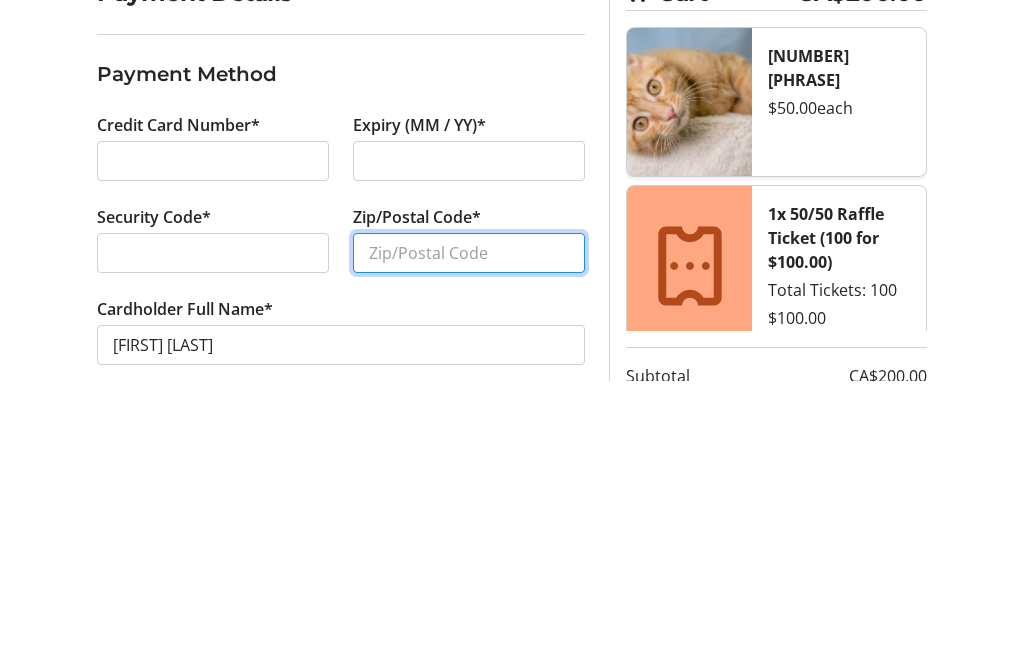 click on "Zip/Postal Code*" at bounding box center (469, 538) 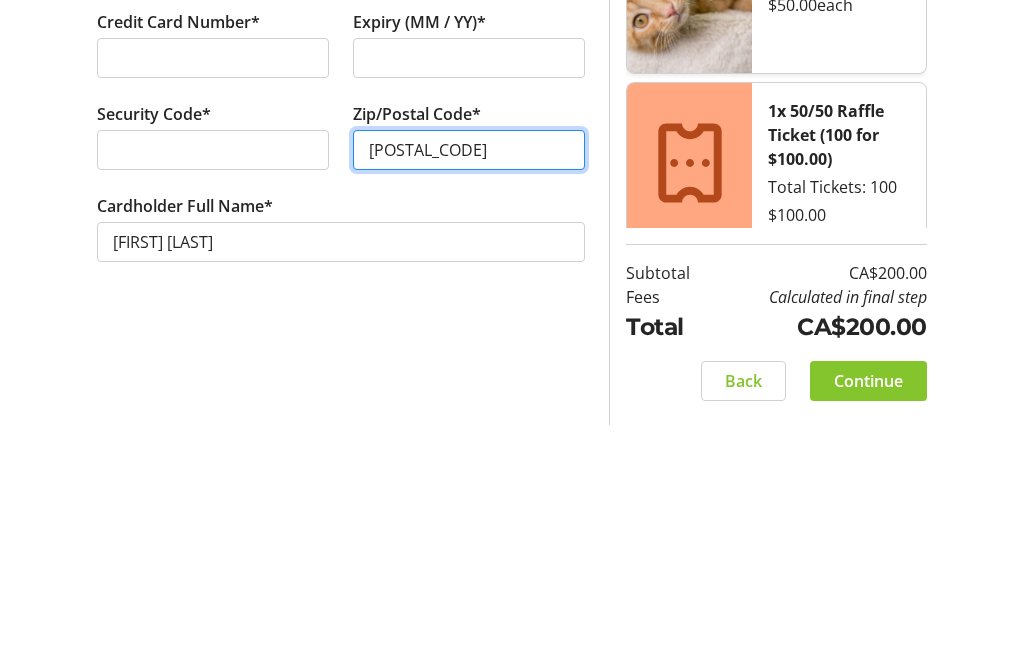 scroll, scrollTop: 162, scrollLeft: 0, axis: vertical 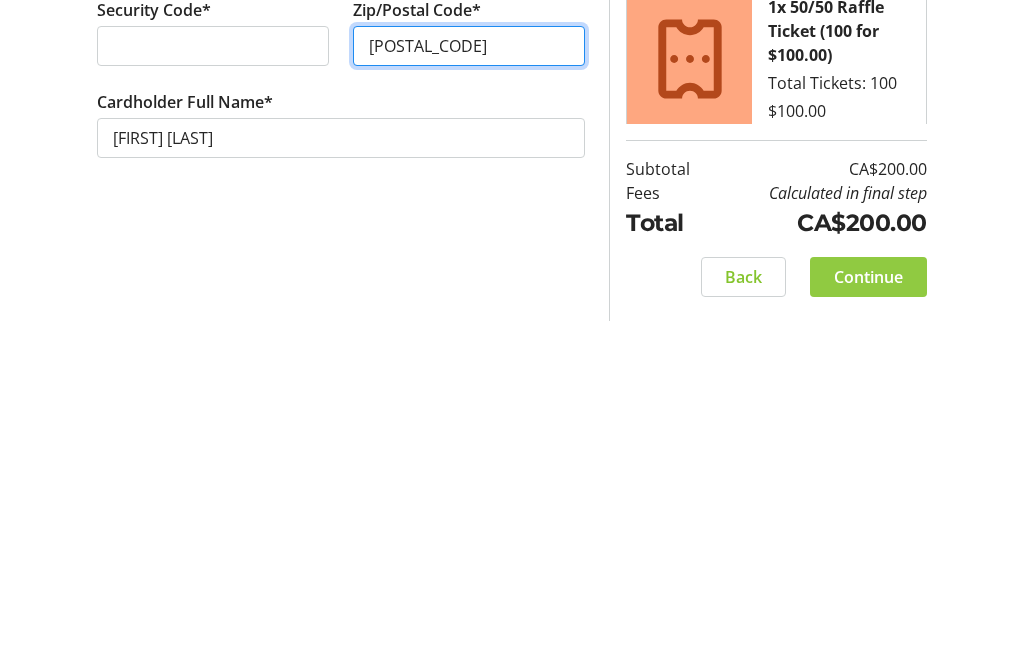 type on "[POSTAL_CODE]" 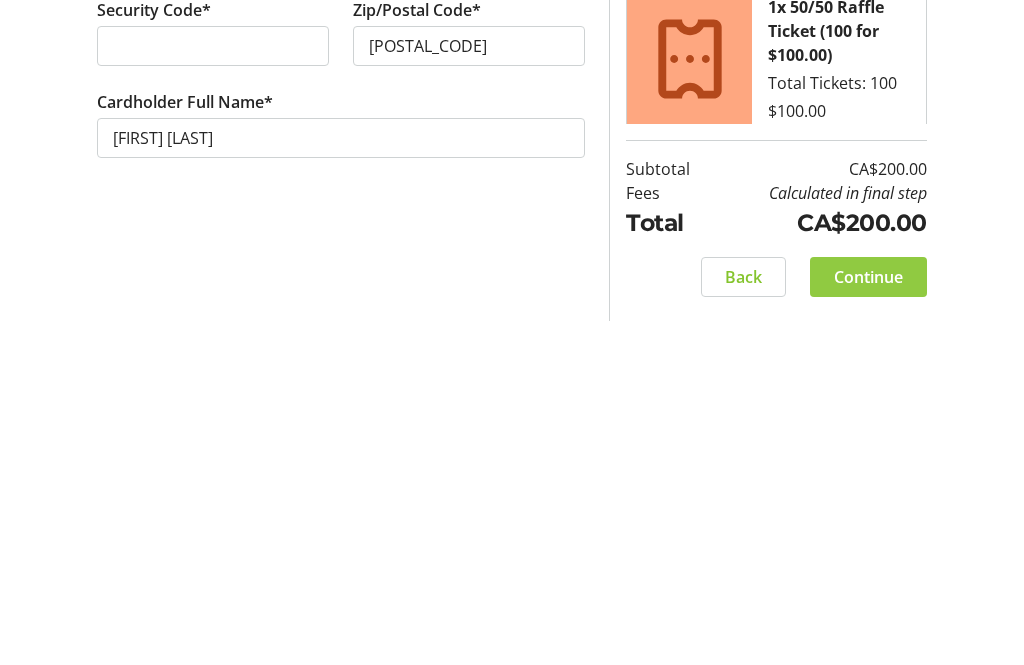 click on "Continue" 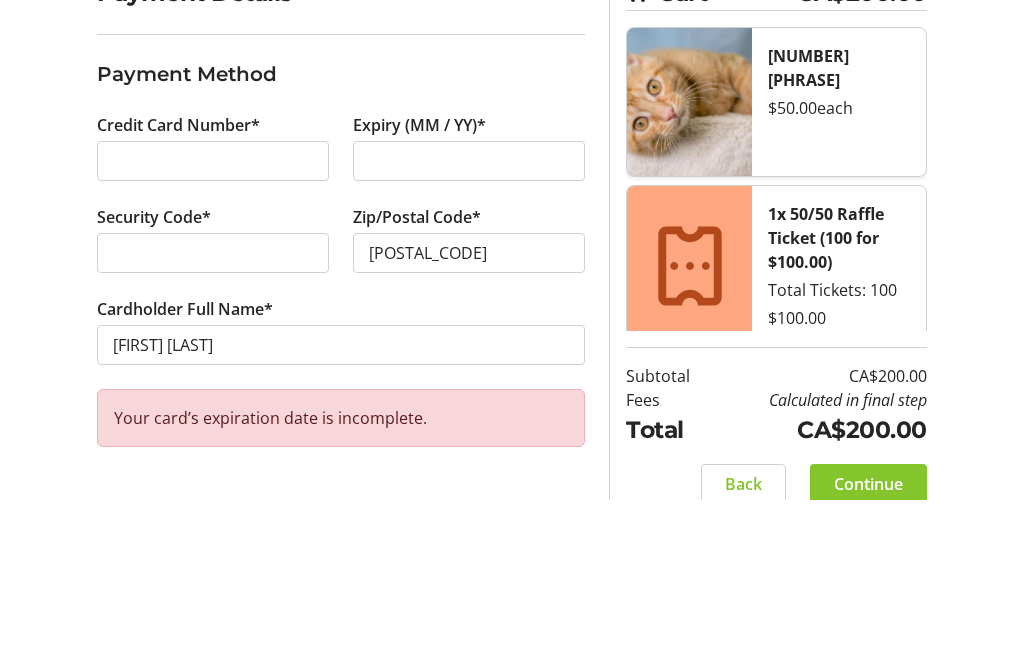 scroll, scrollTop: 138, scrollLeft: 0, axis: vertical 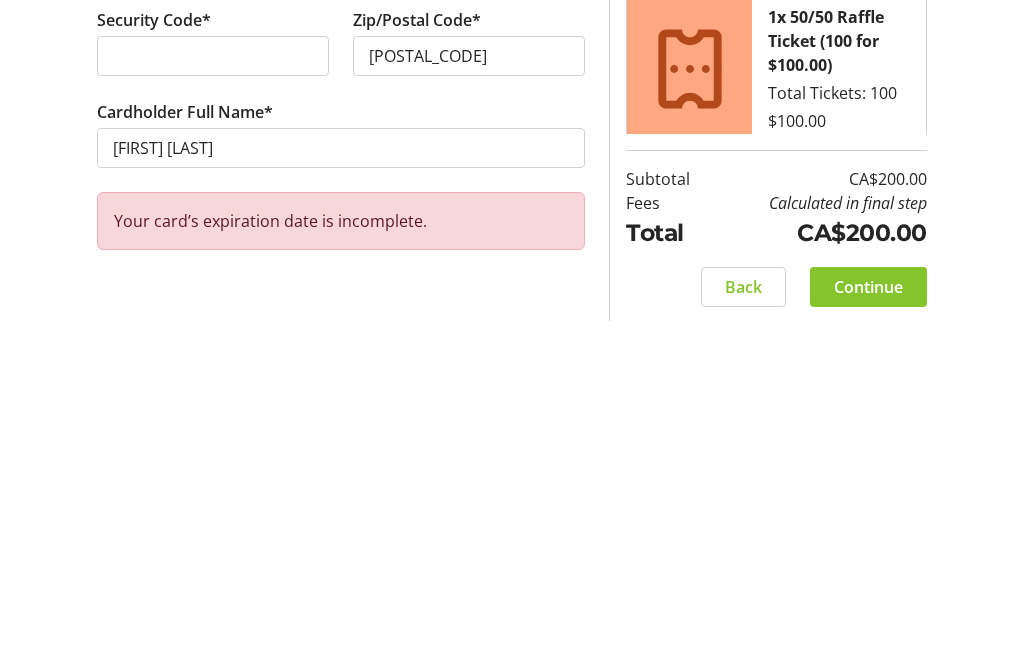 click on "Continue" 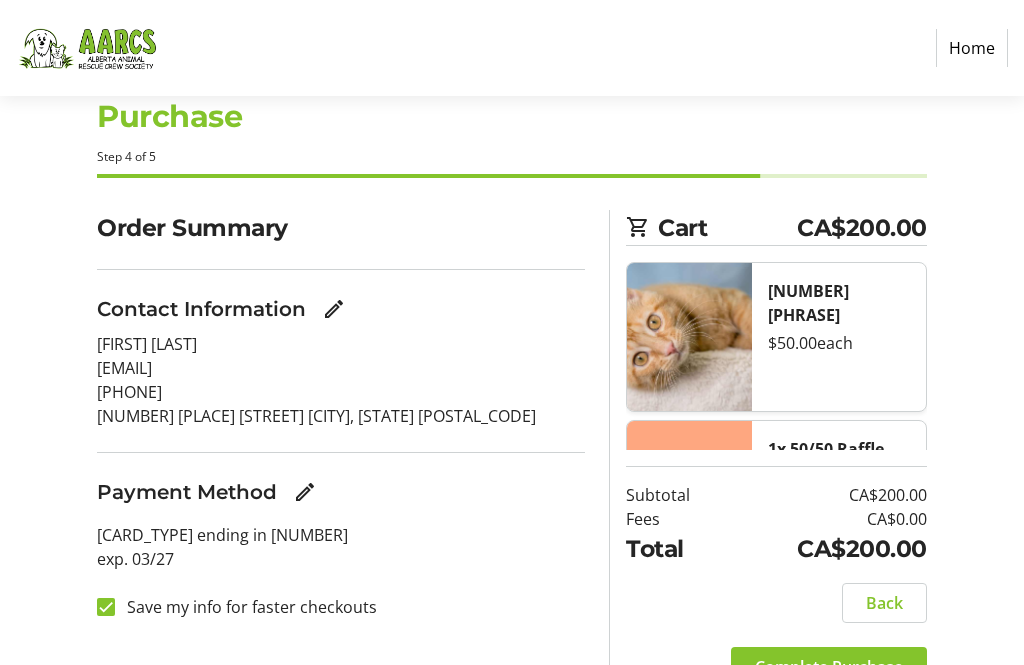 scroll, scrollTop: 147, scrollLeft: 0, axis: vertical 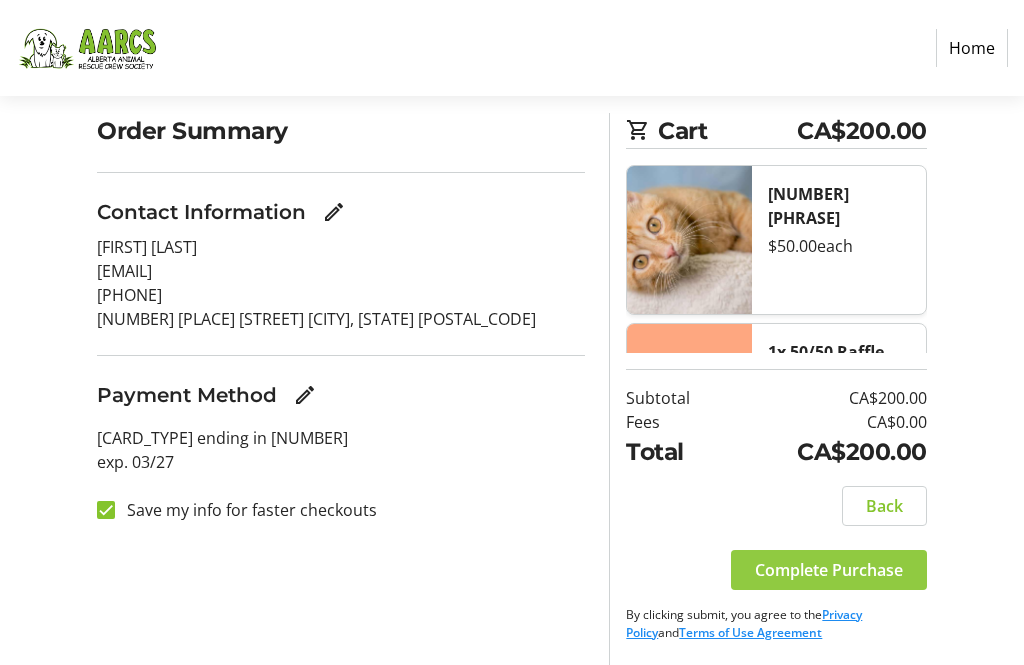 click on "Complete Purchase" 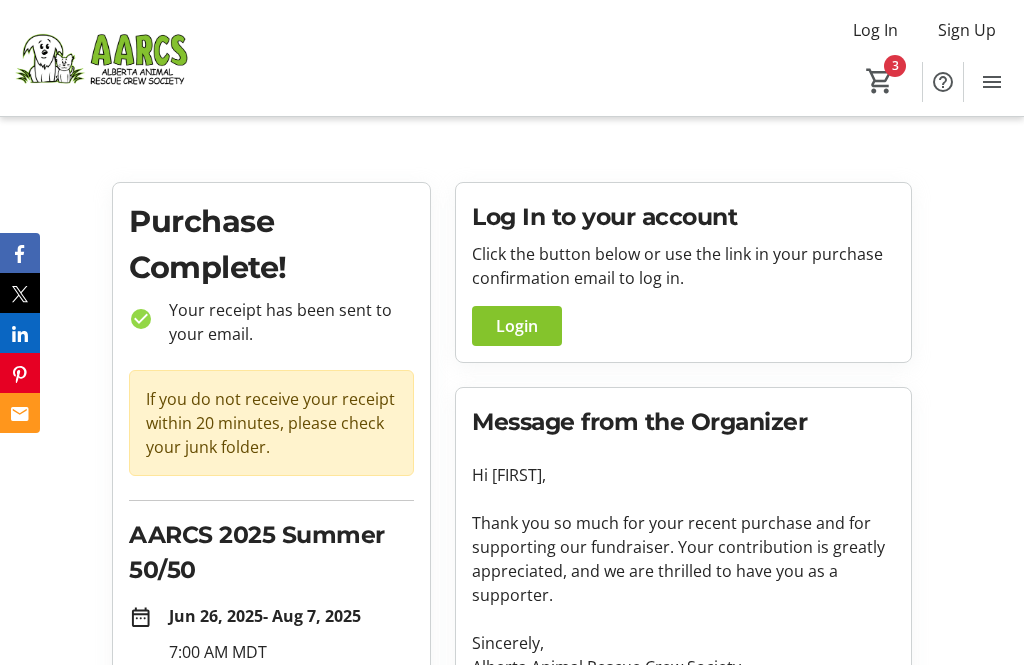 click on "Login" 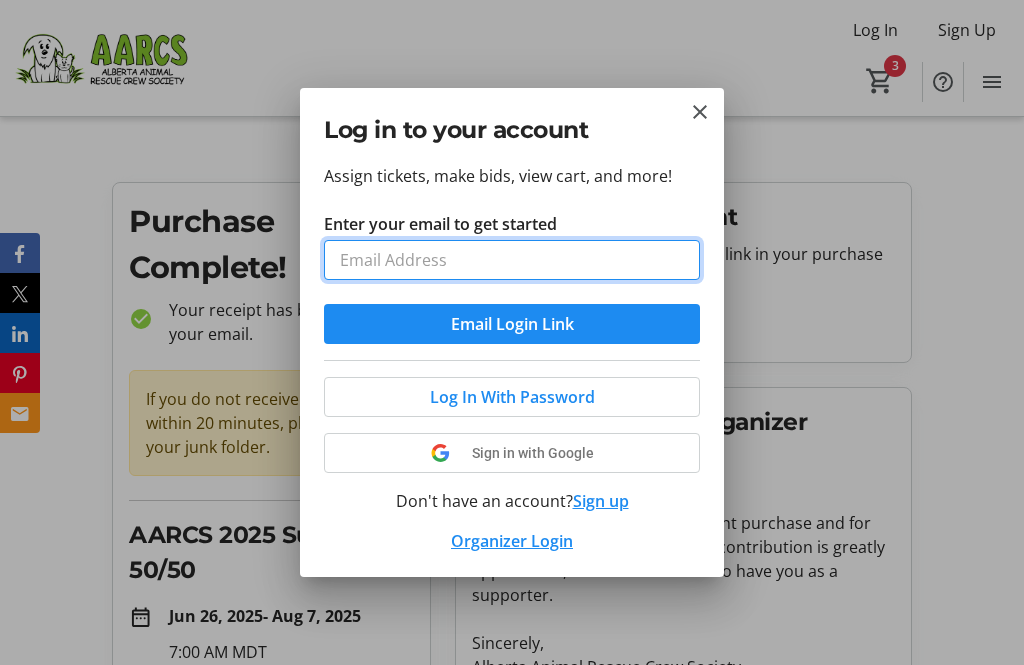 click on "Enter your email to get started" at bounding box center [512, 260] 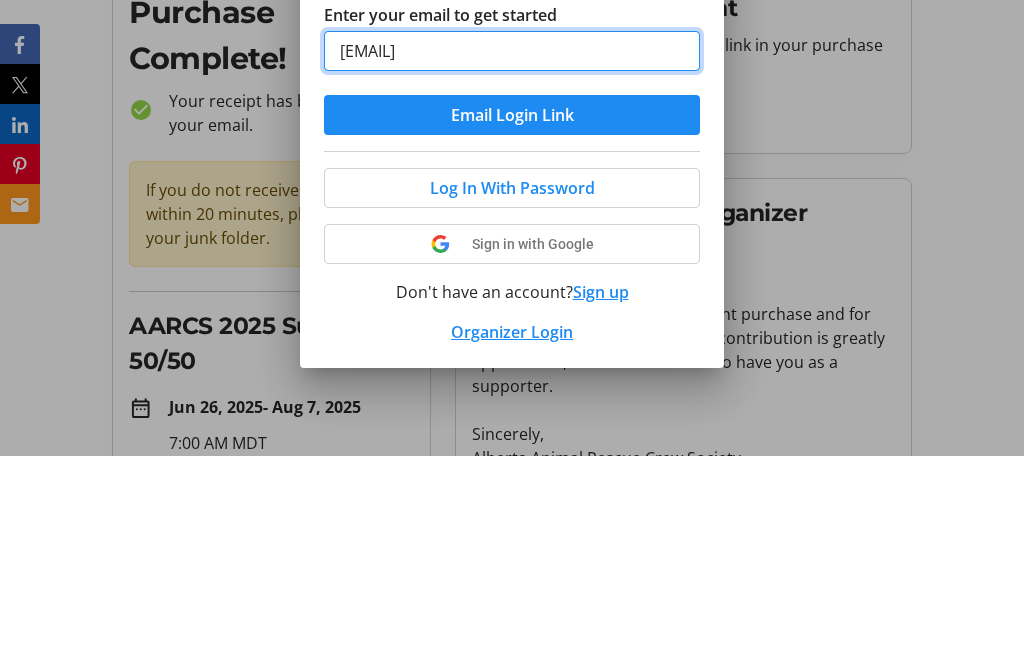 type on "[EMAIL]" 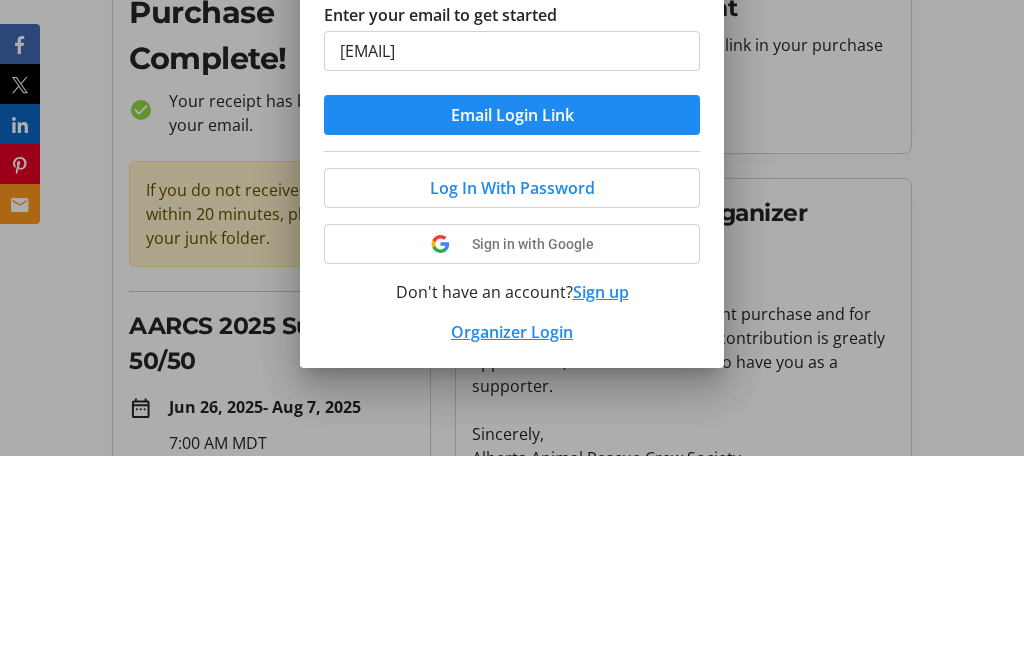 click at bounding box center [512, 324] 